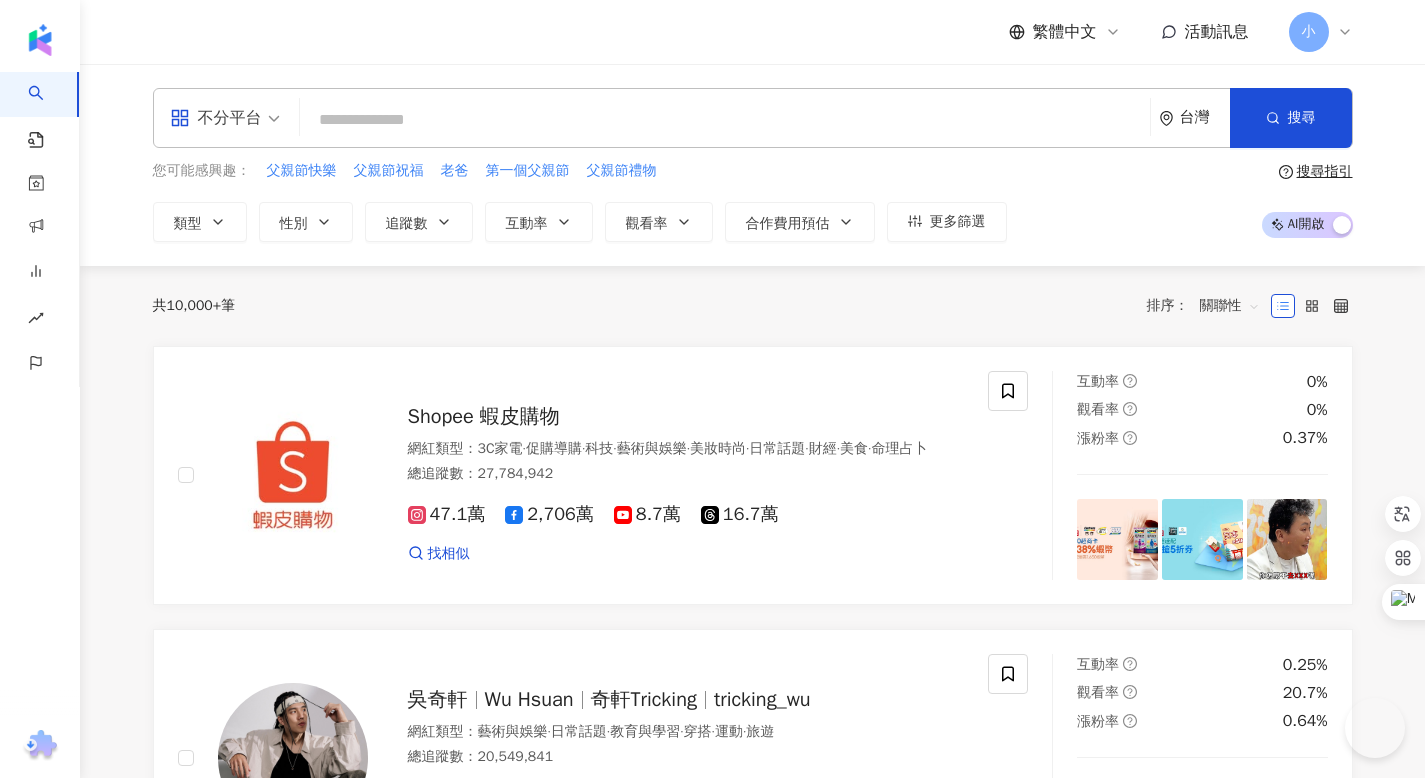 scroll, scrollTop: 0, scrollLeft: 0, axis: both 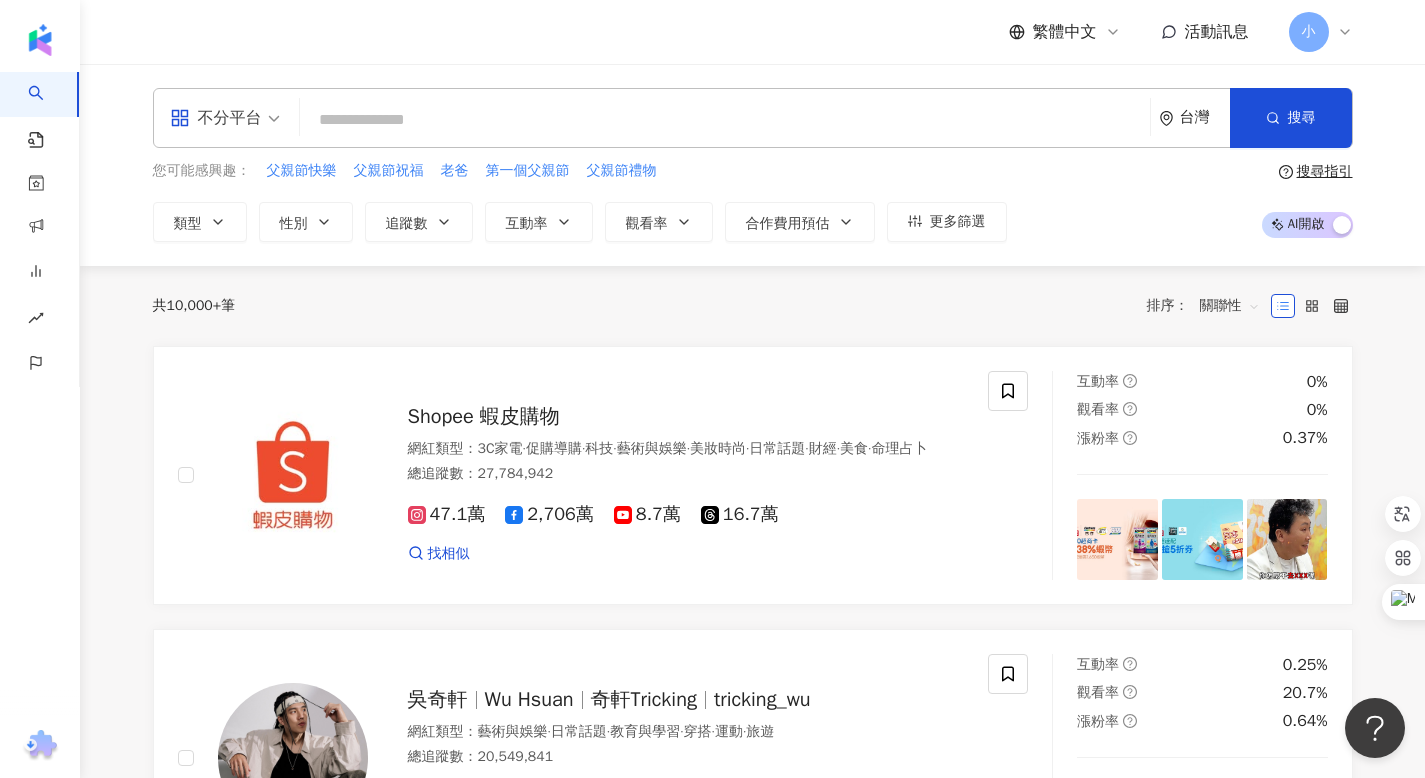 paste on "**" 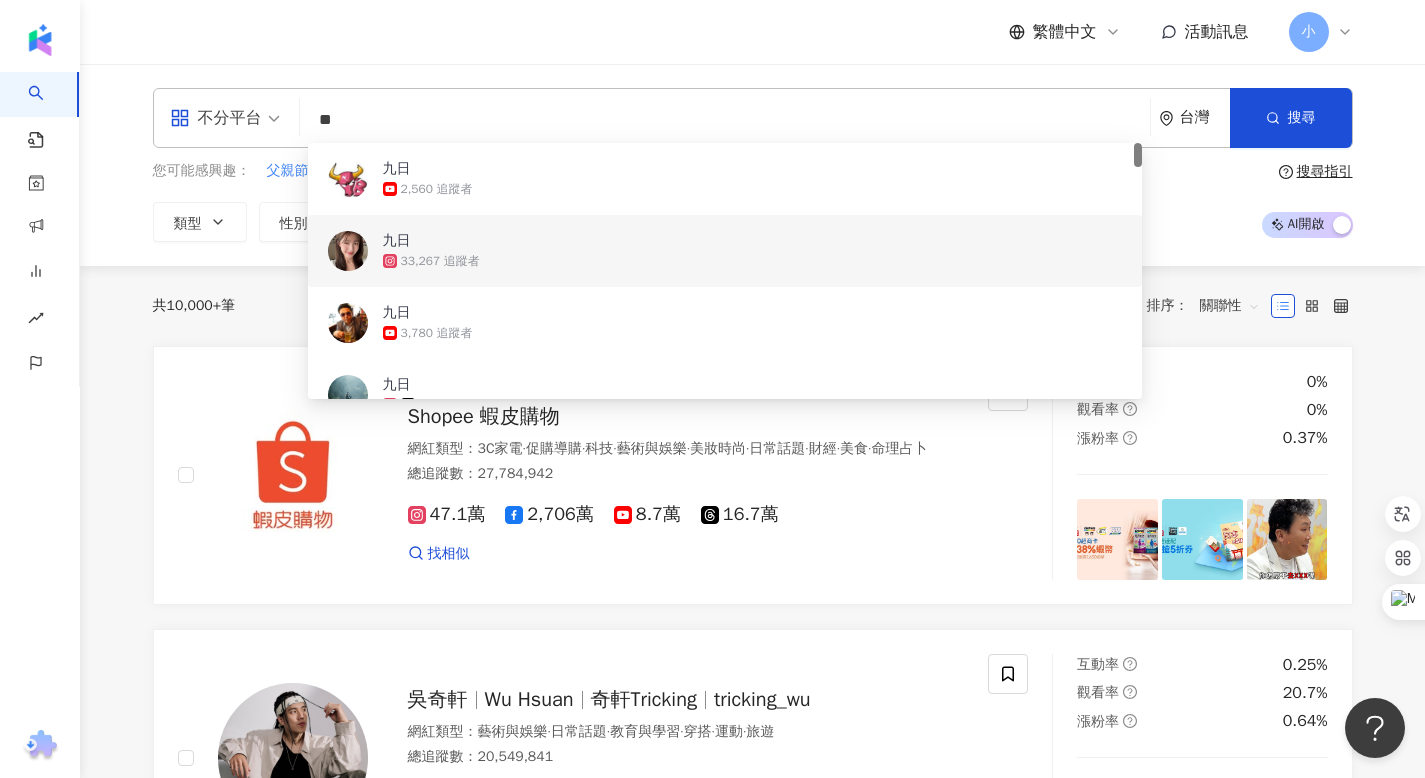 click on "九日 33,267   追蹤者" at bounding box center [725, 251] 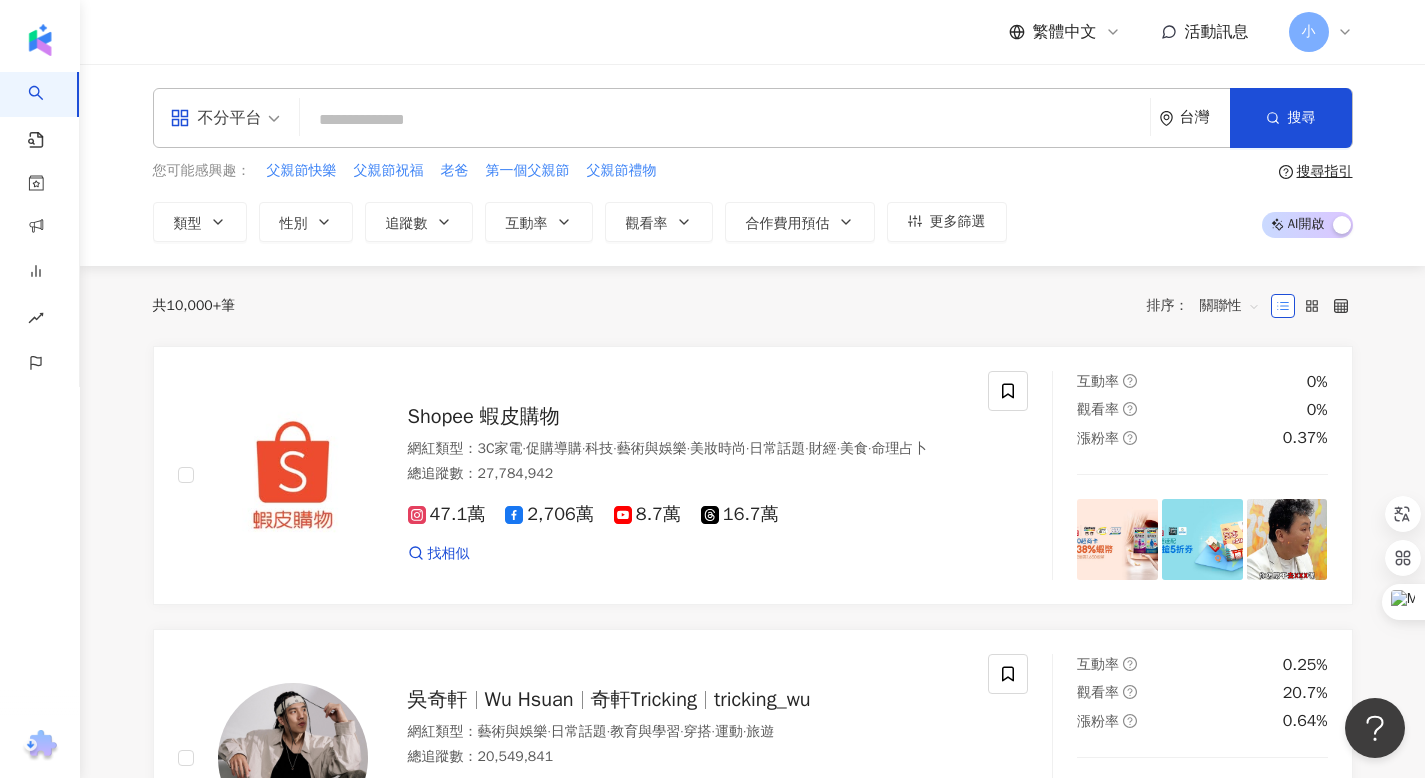 paste on "**********" 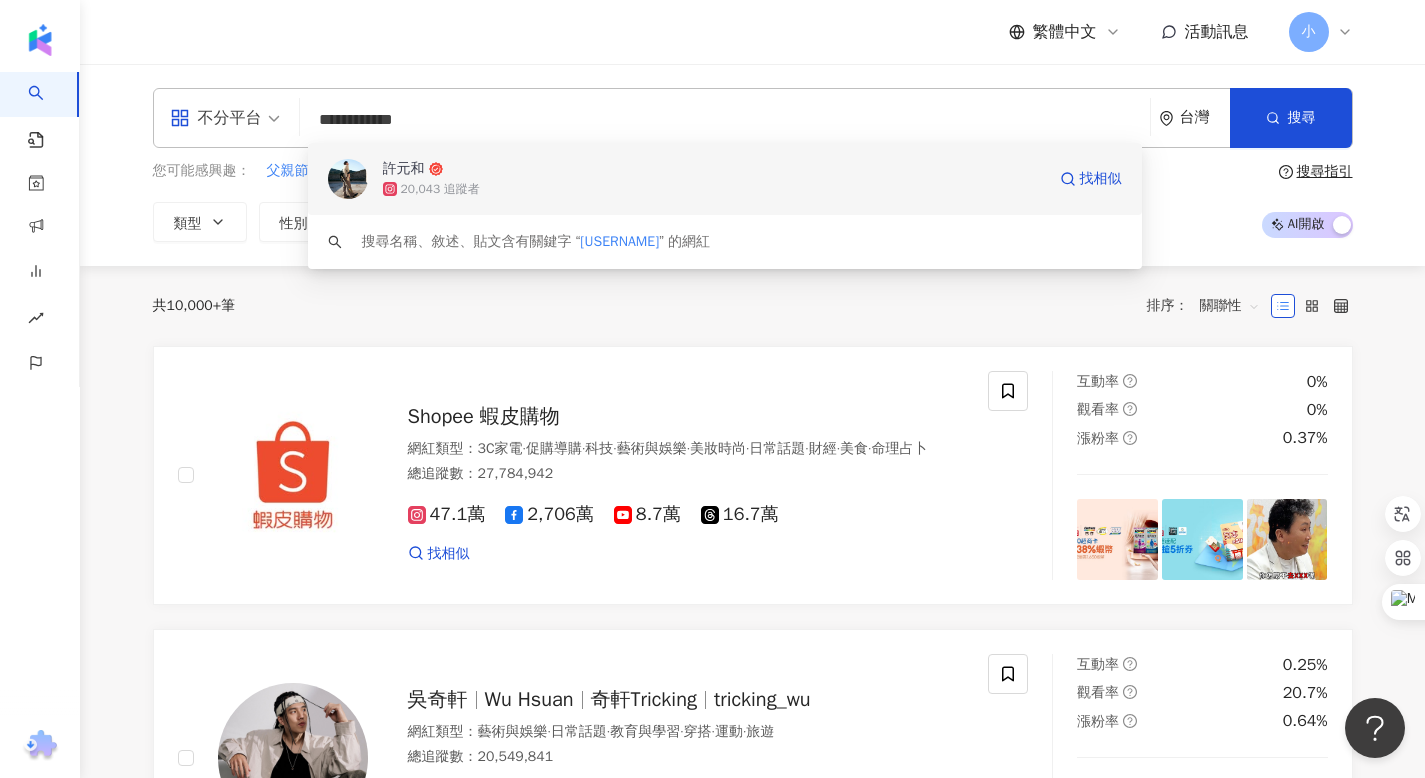 click on "20,043   追蹤者" at bounding box center (714, 189) 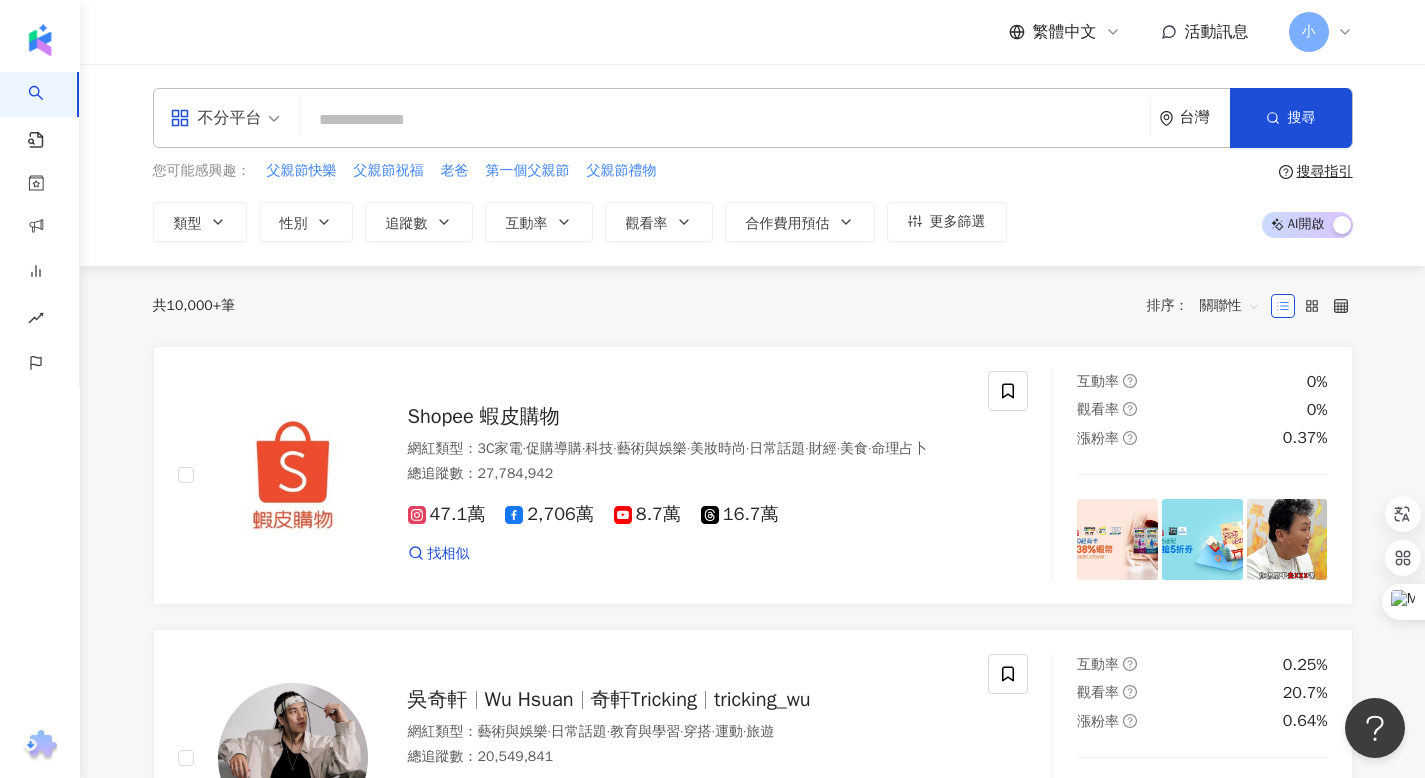 click at bounding box center (725, 120) 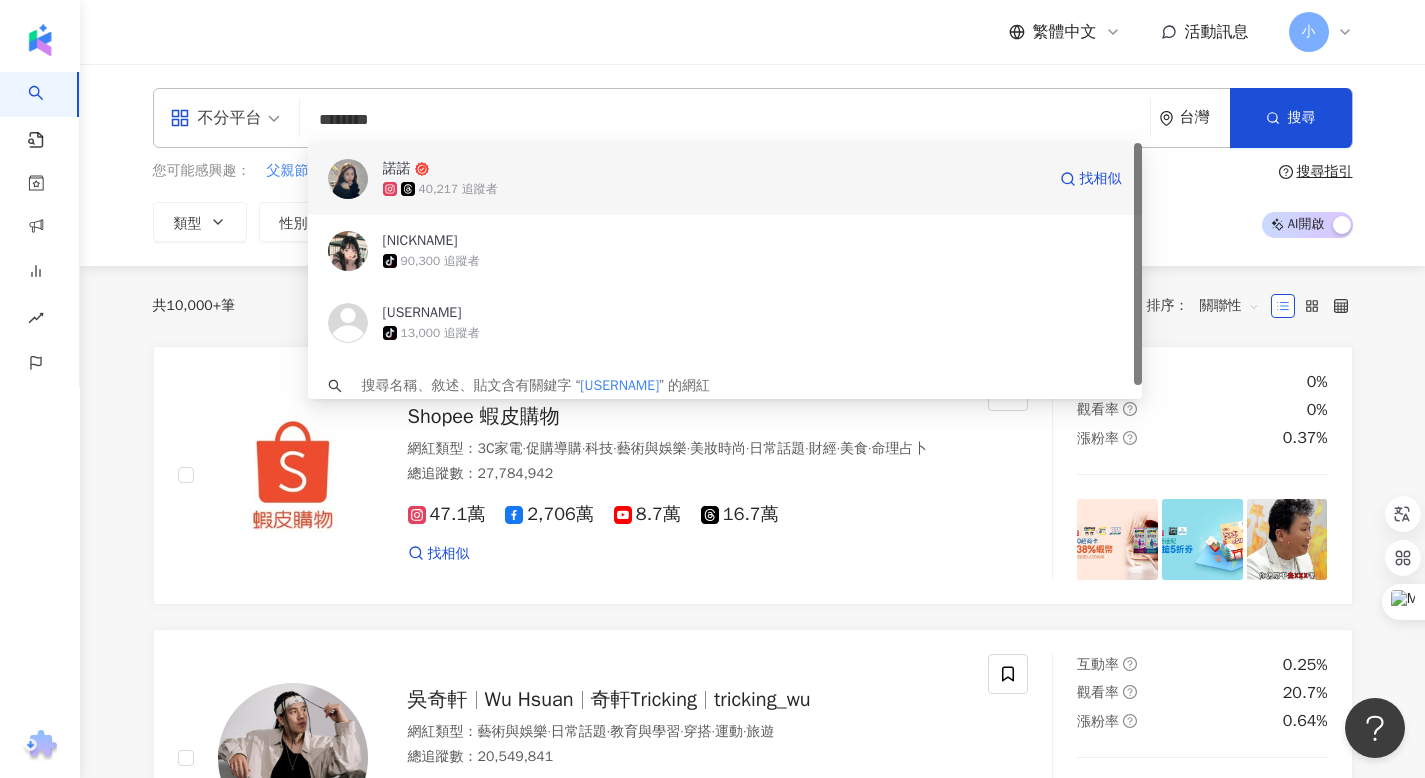 click on "40,217   追蹤者" at bounding box center (714, 189) 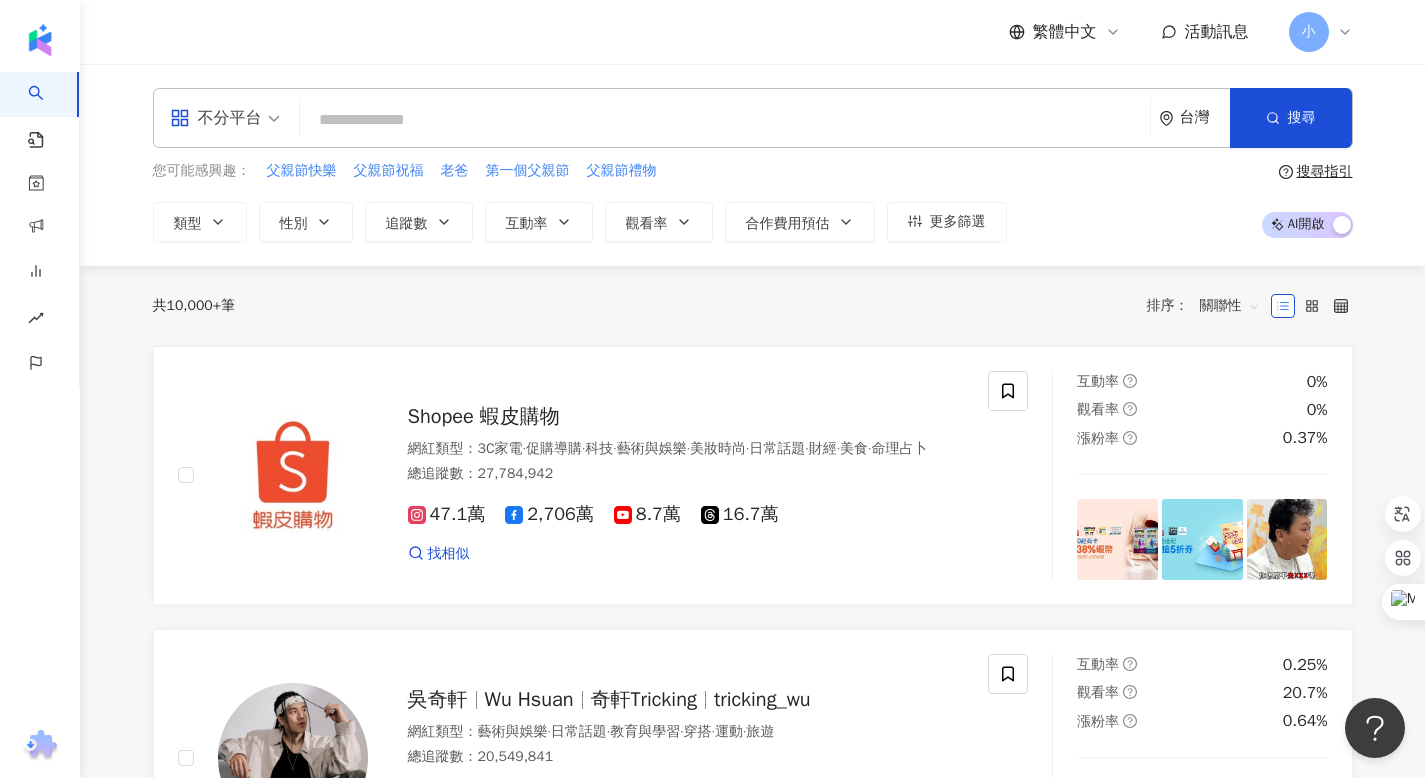 click at bounding box center [725, 120] 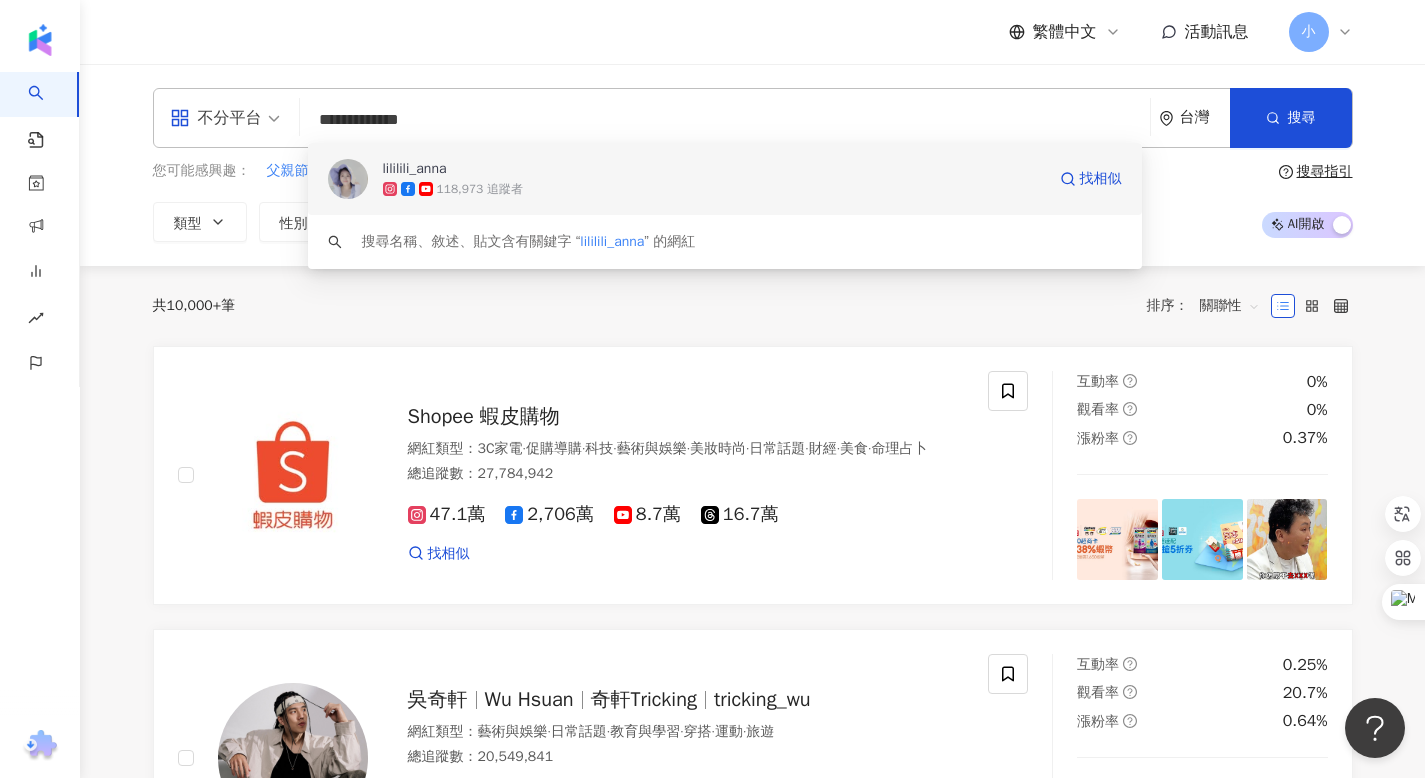 click on "118,973   追蹤者" at bounding box center [480, 189] 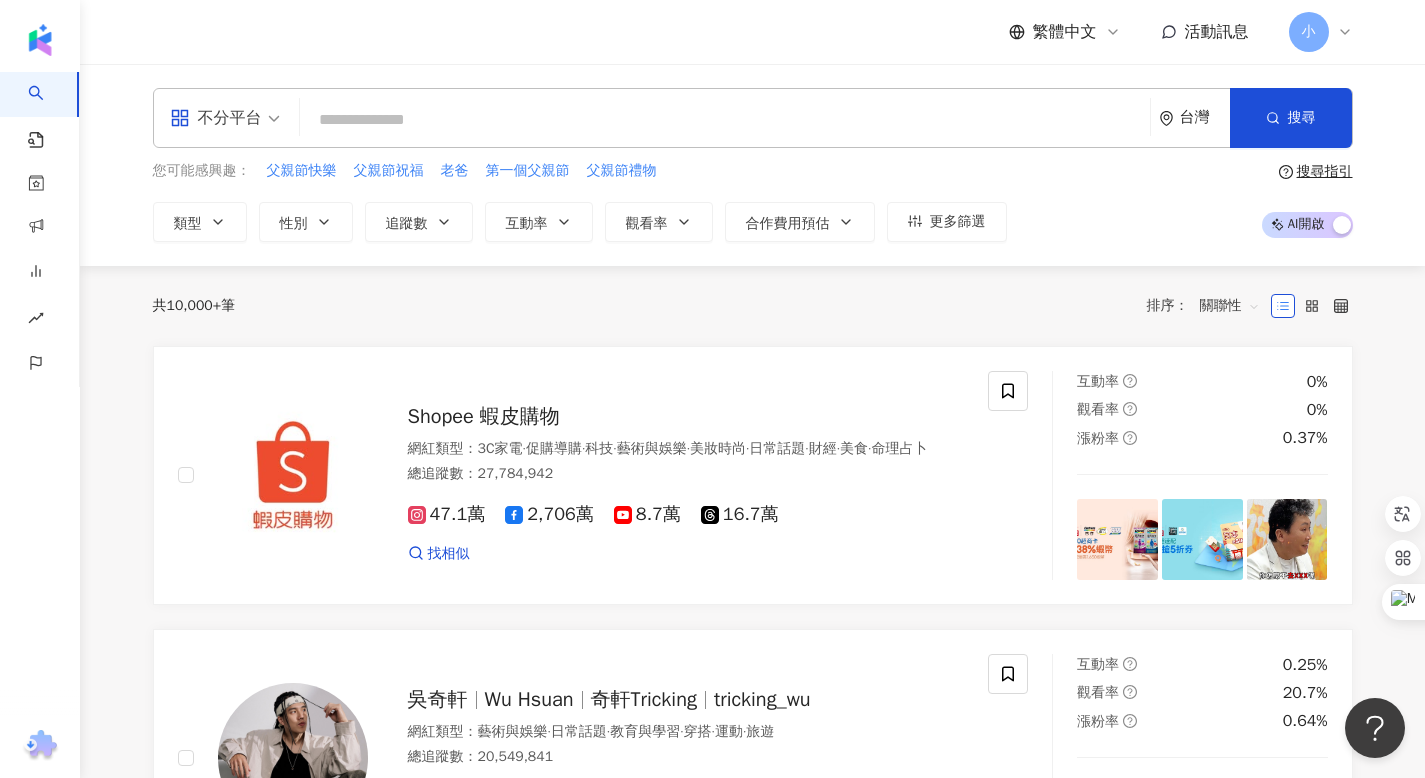click at bounding box center [725, 120] 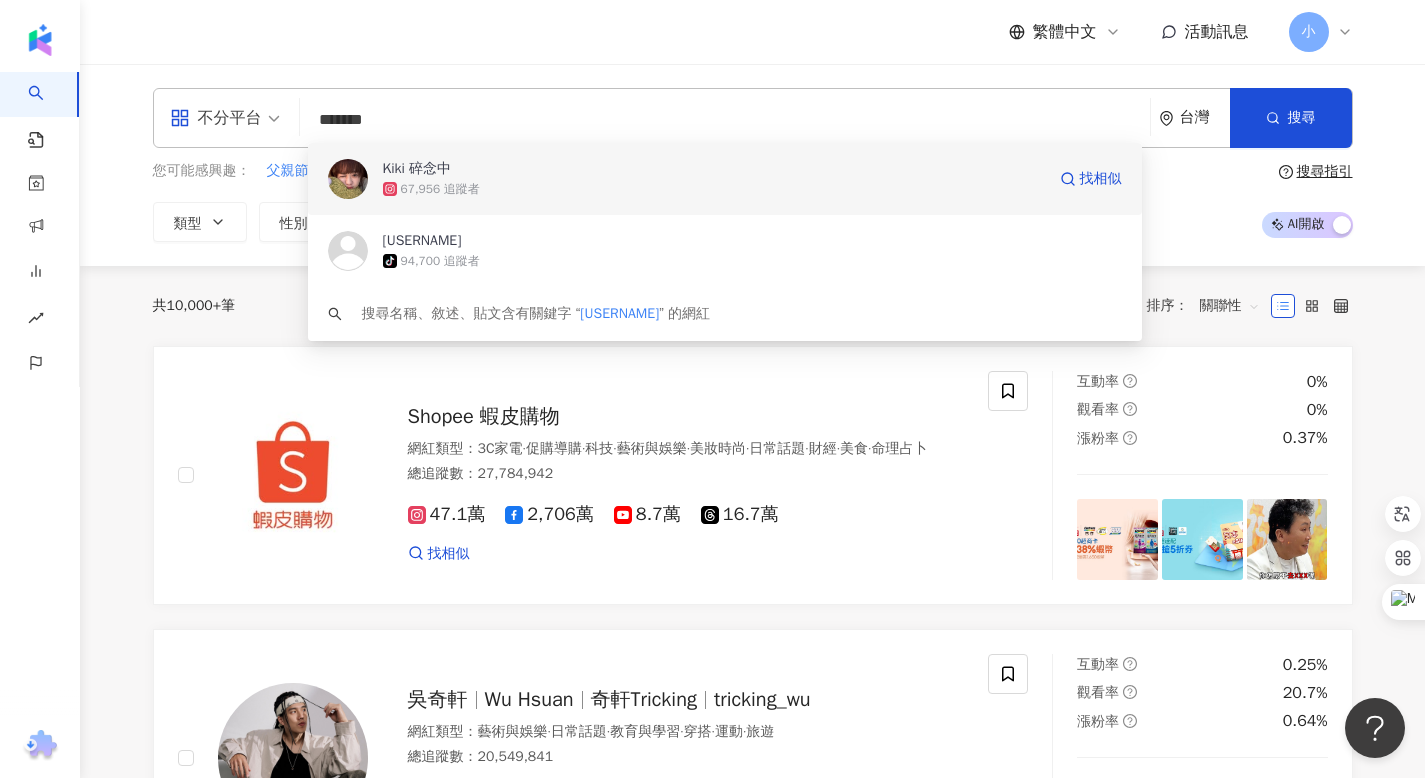 click on "67,956   追蹤者" at bounding box center [440, 189] 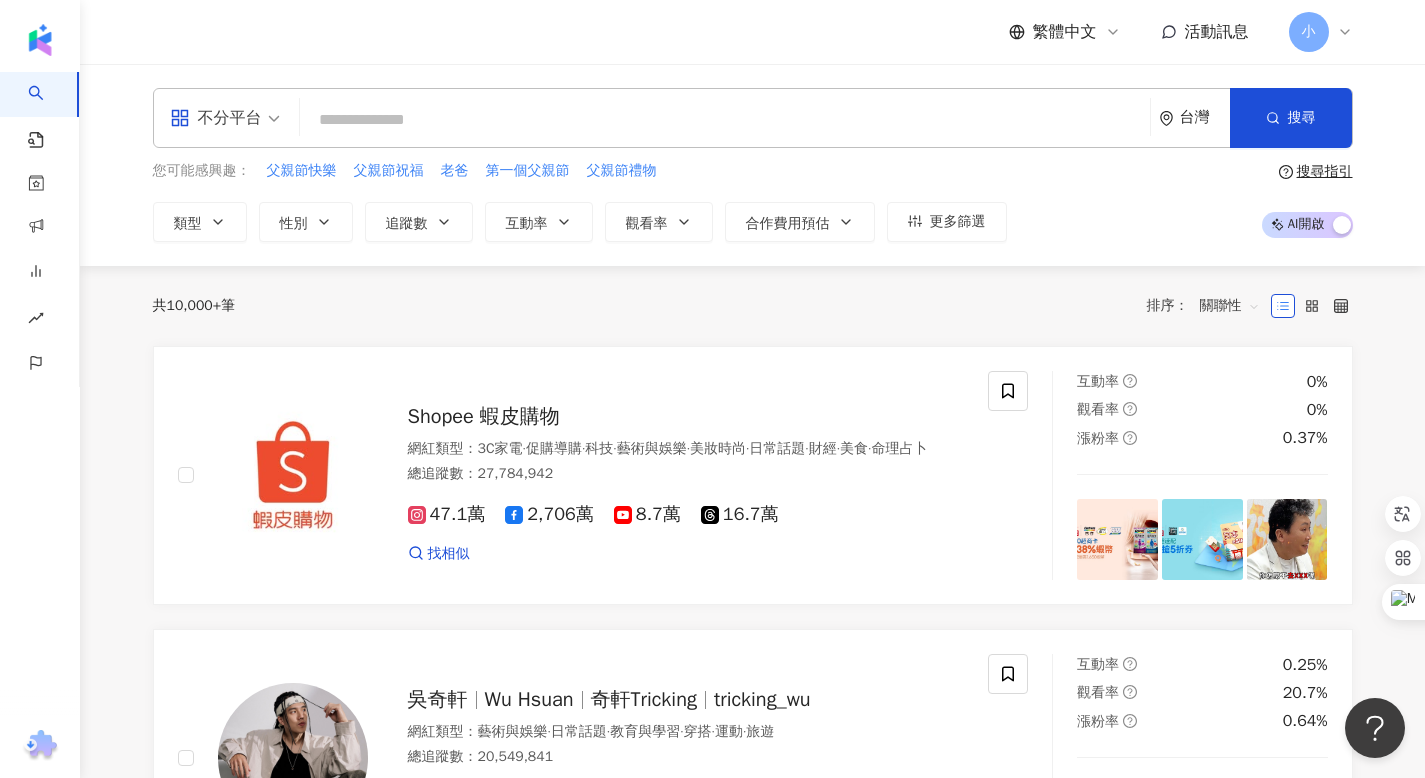 click at bounding box center (725, 120) 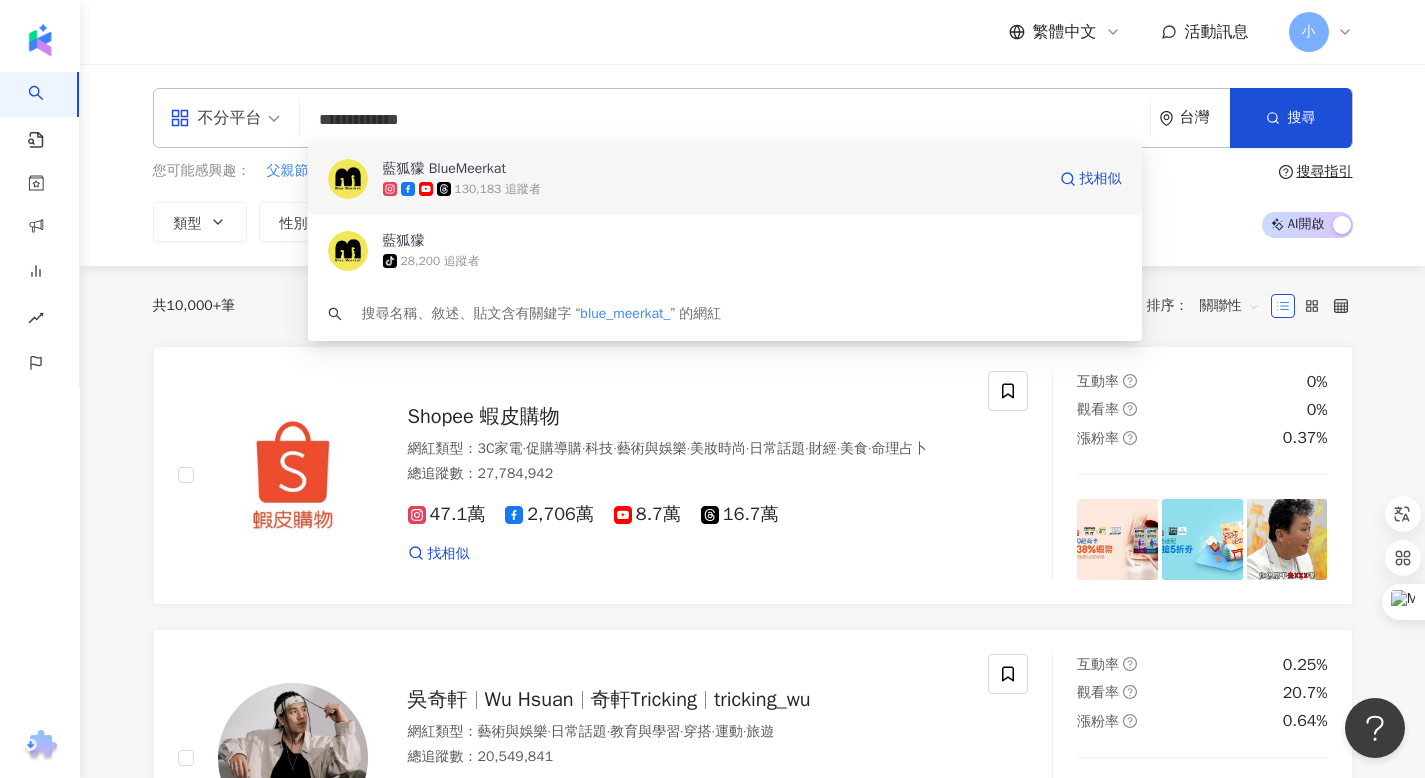 click on "藍狐獴 BlueMeerkat" at bounding box center [444, 169] 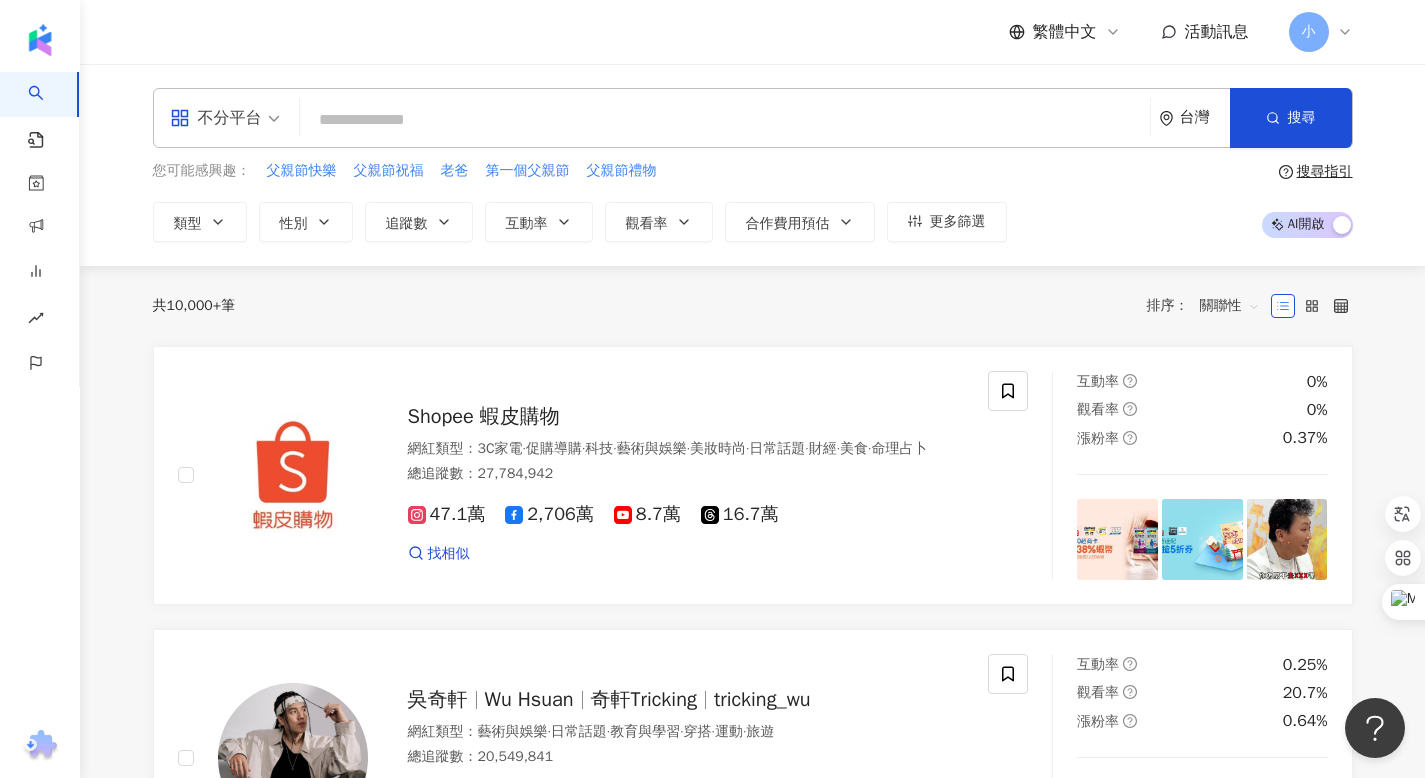 click at bounding box center [725, 120] 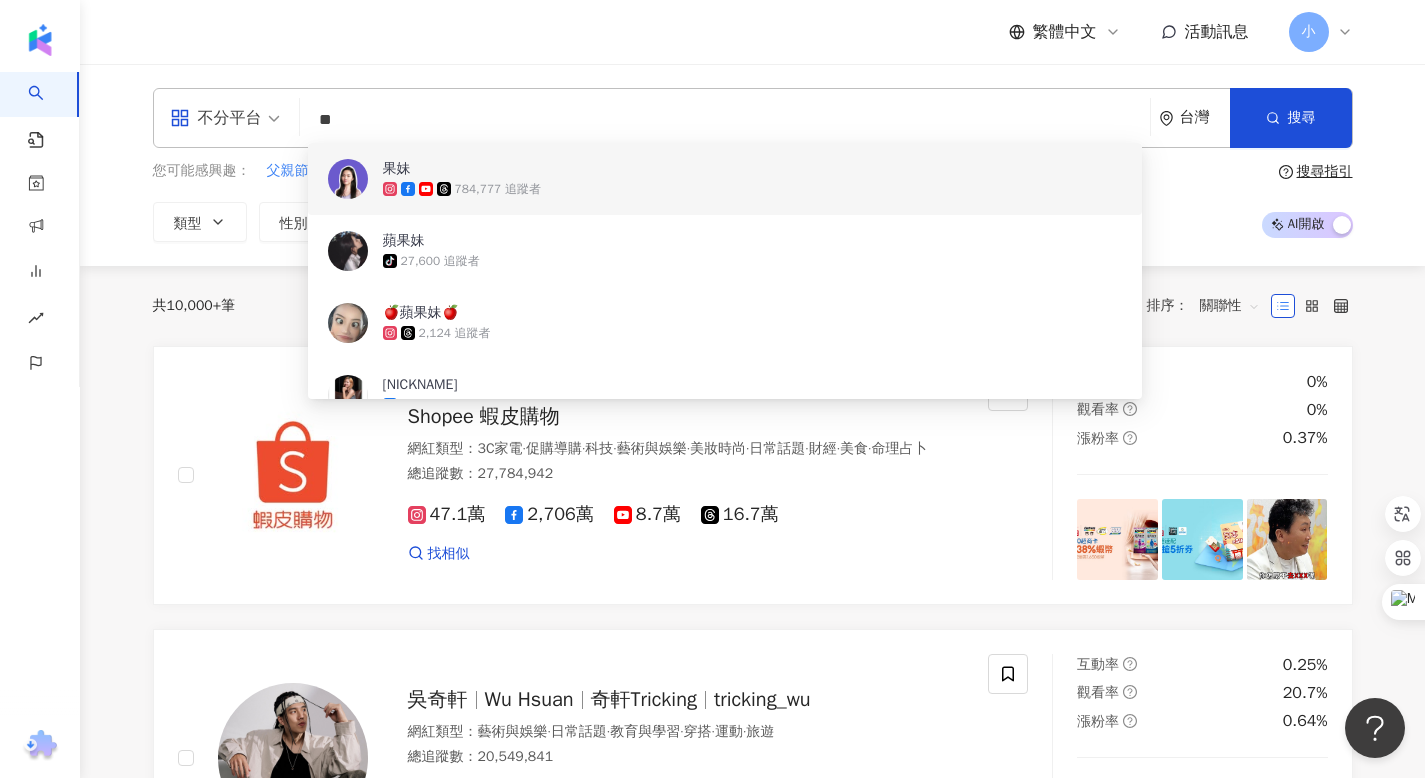 type on "**" 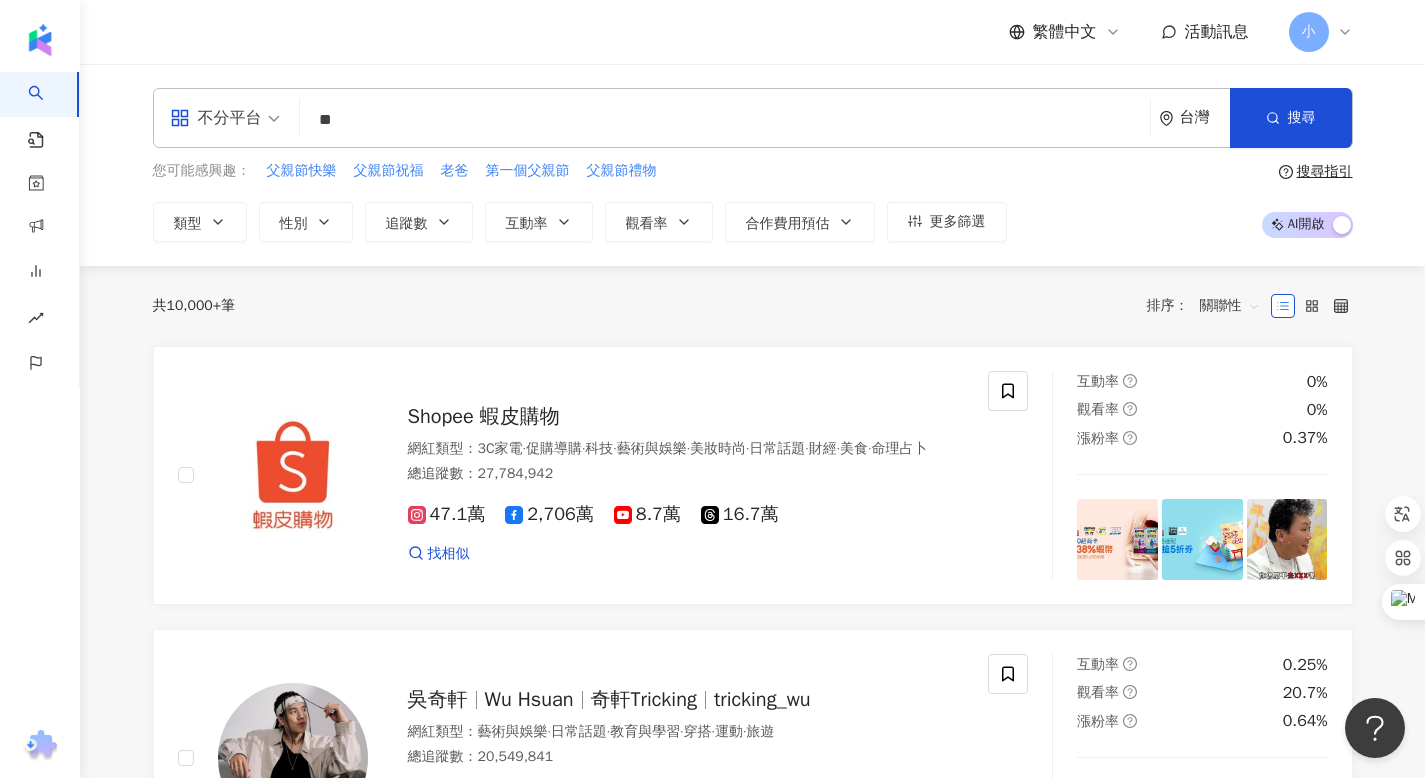 click on "**" at bounding box center (725, 120) 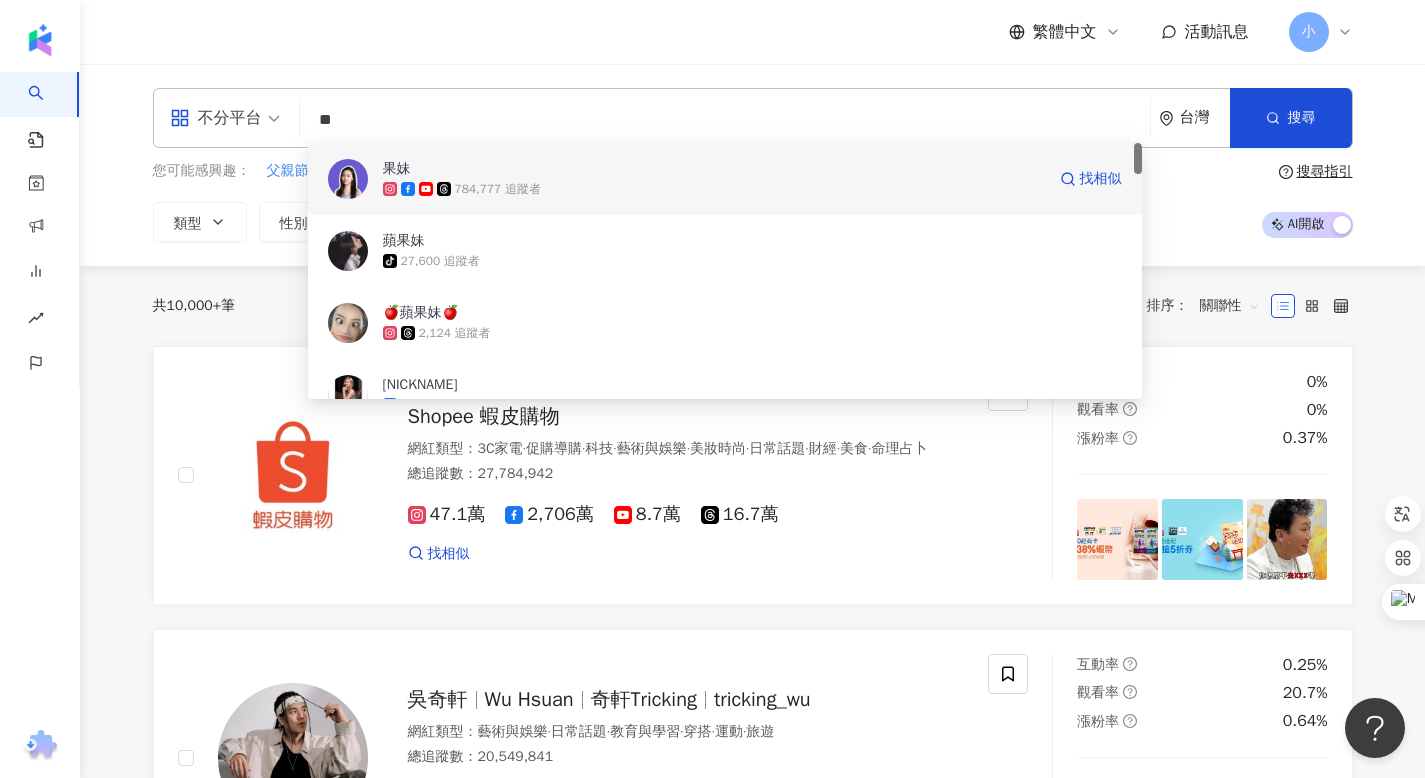 click on "果妹" at bounding box center (714, 169) 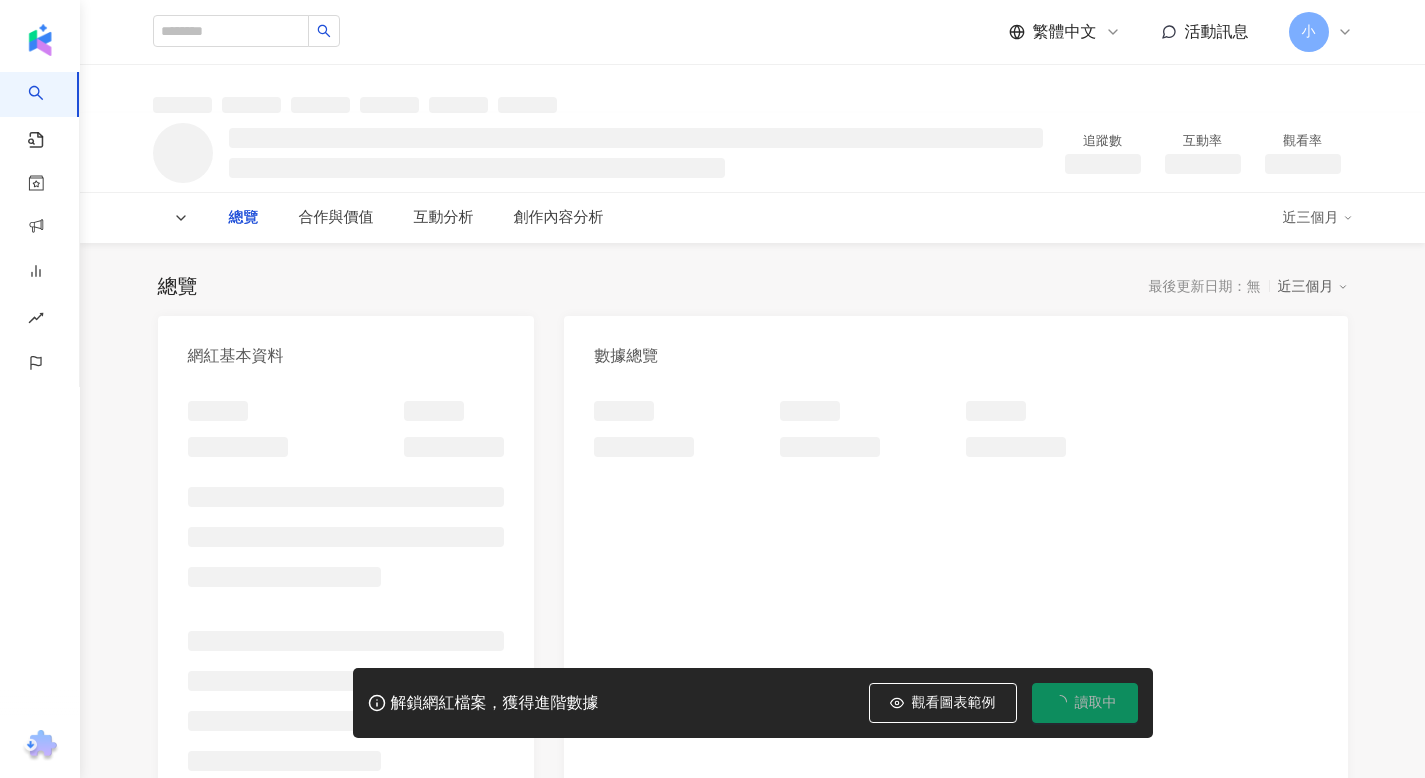 scroll, scrollTop: 0, scrollLeft: 0, axis: both 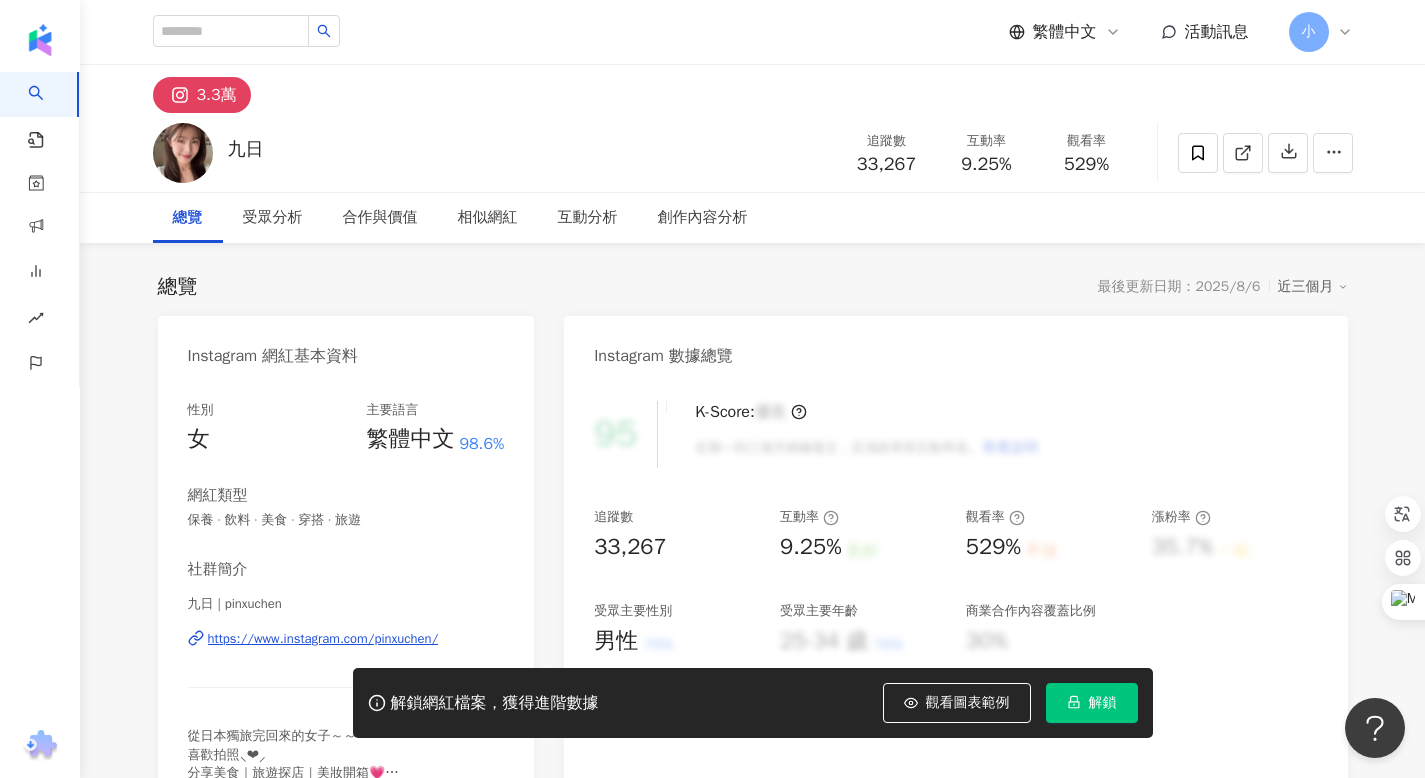 click on "解鎖" at bounding box center [1092, 703] 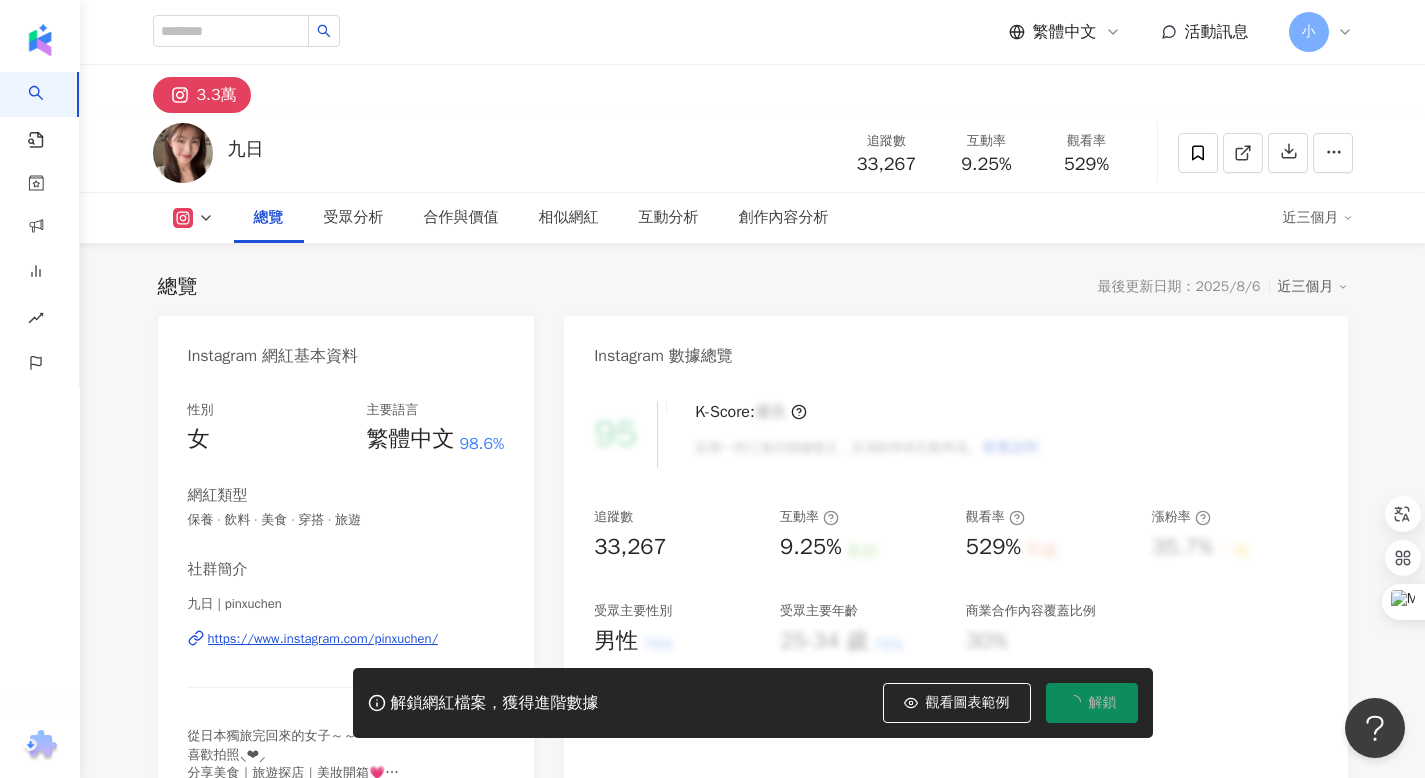 scroll, scrollTop: 430, scrollLeft: 0, axis: vertical 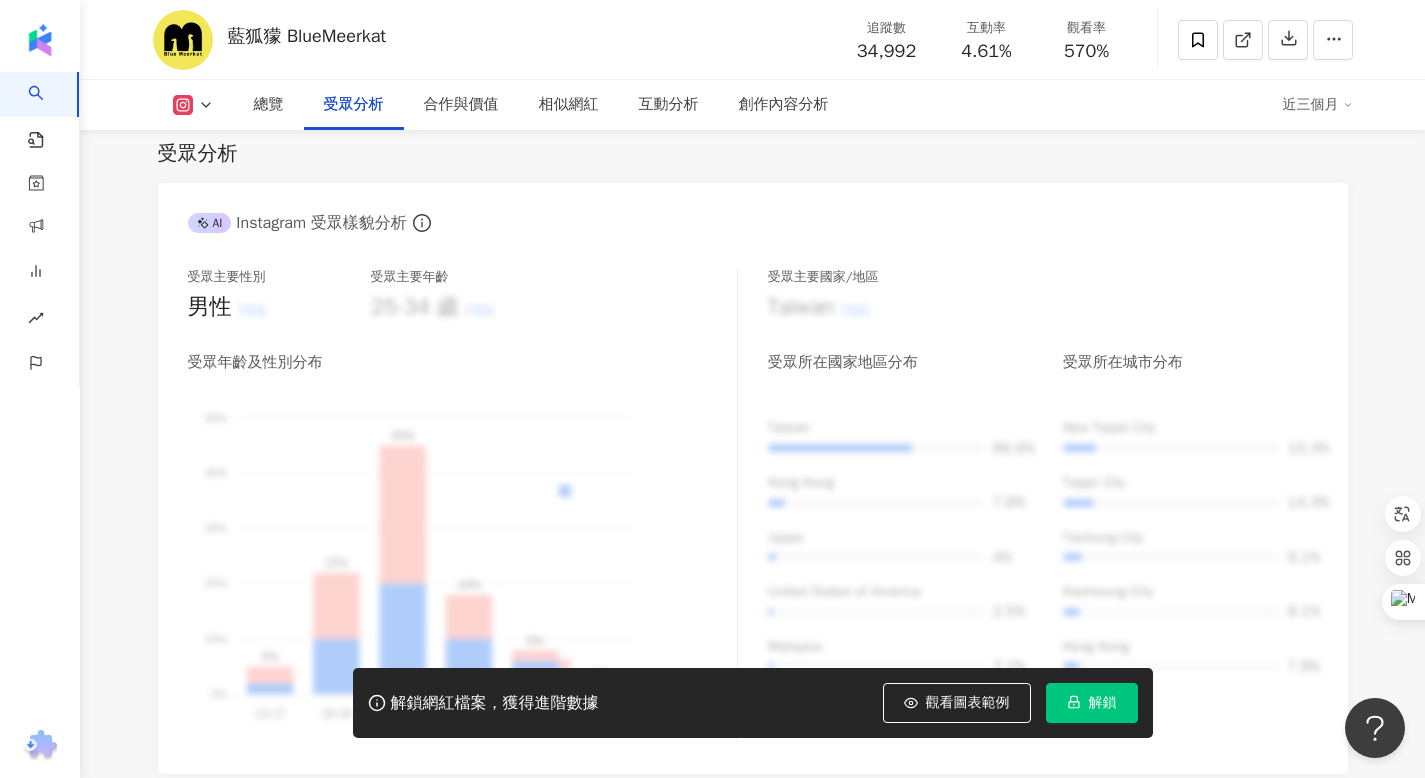 click on "解鎖" at bounding box center (1103, 703) 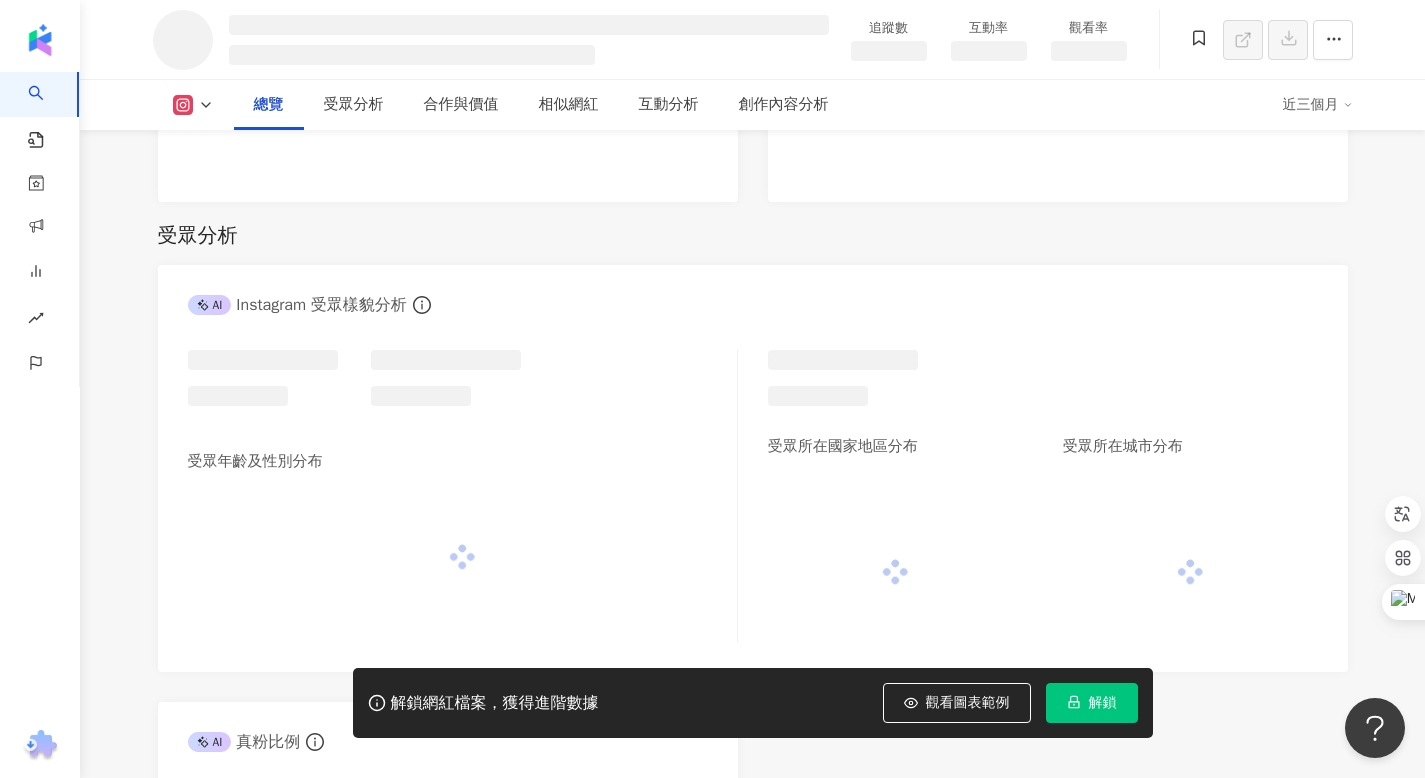 scroll, scrollTop: 1423, scrollLeft: 0, axis: vertical 